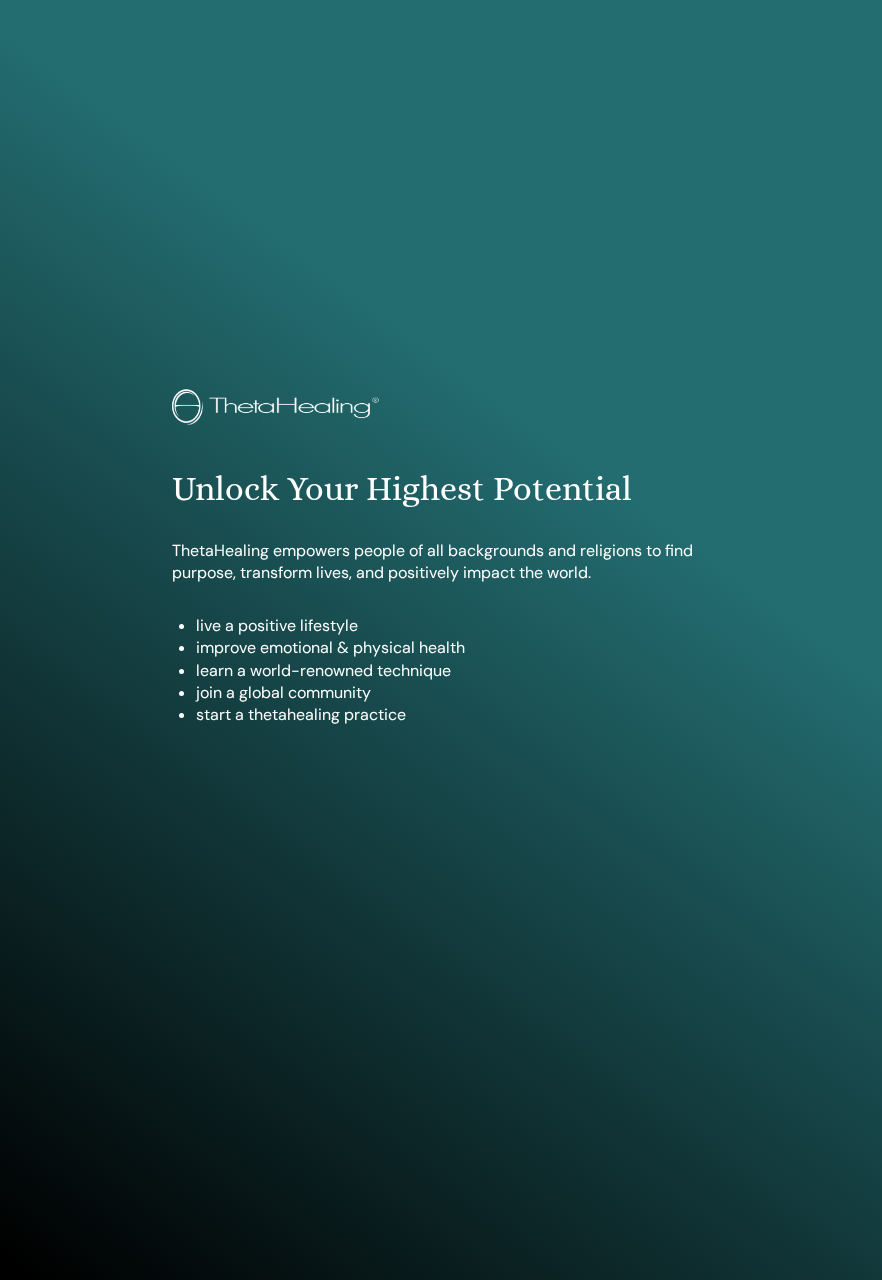scroll, scrollTop: 1218, scrollLeft: 0, axis: vertical 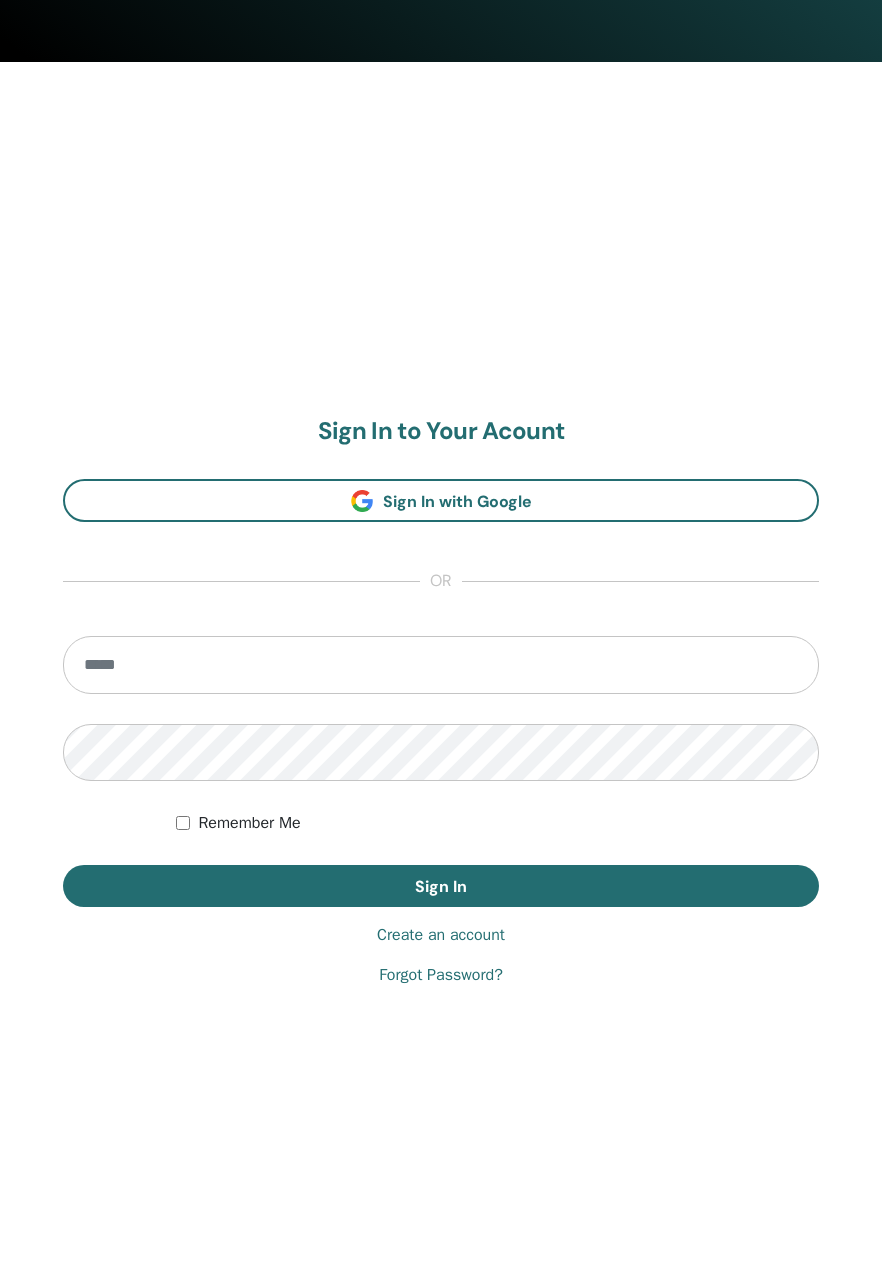 click at bounding box center [441, 665] 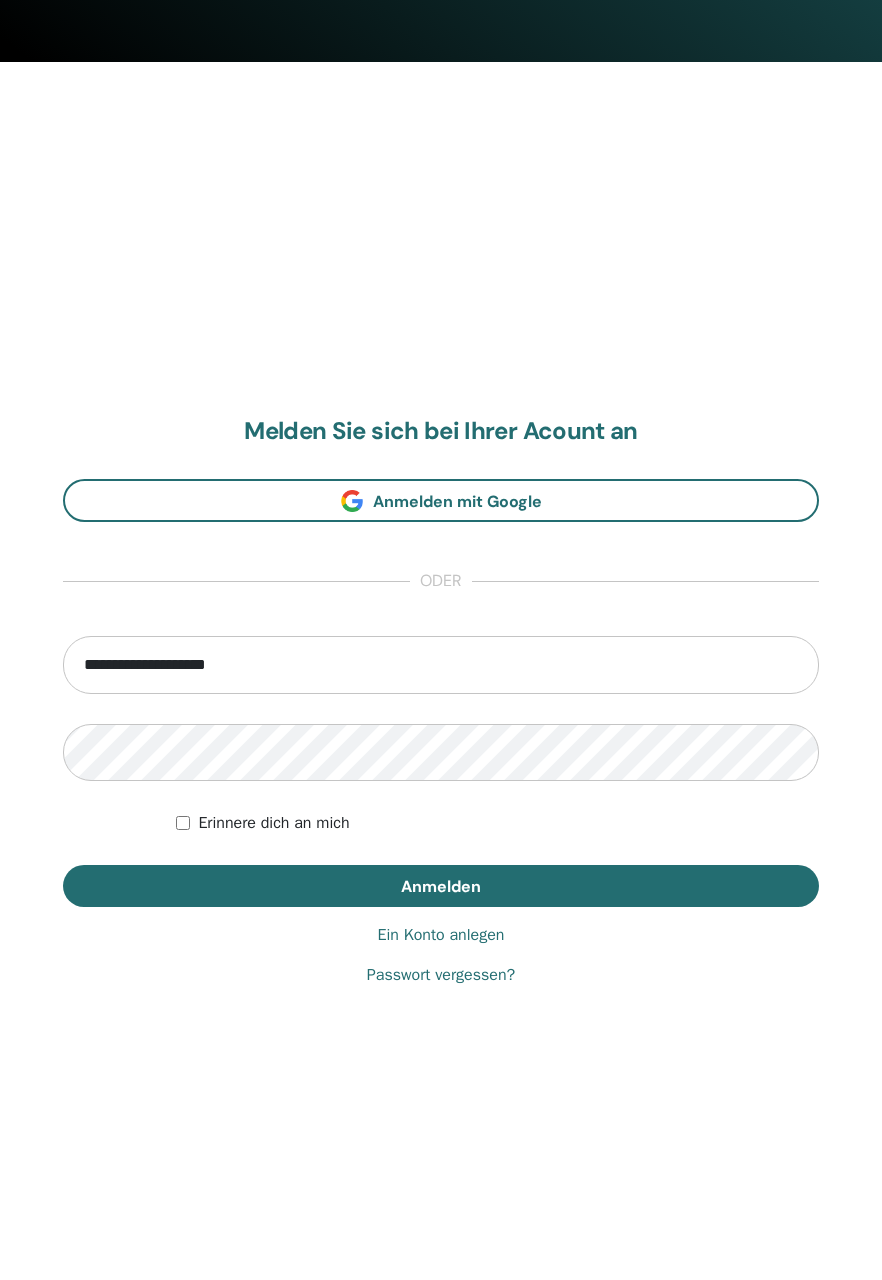 type on "**********" 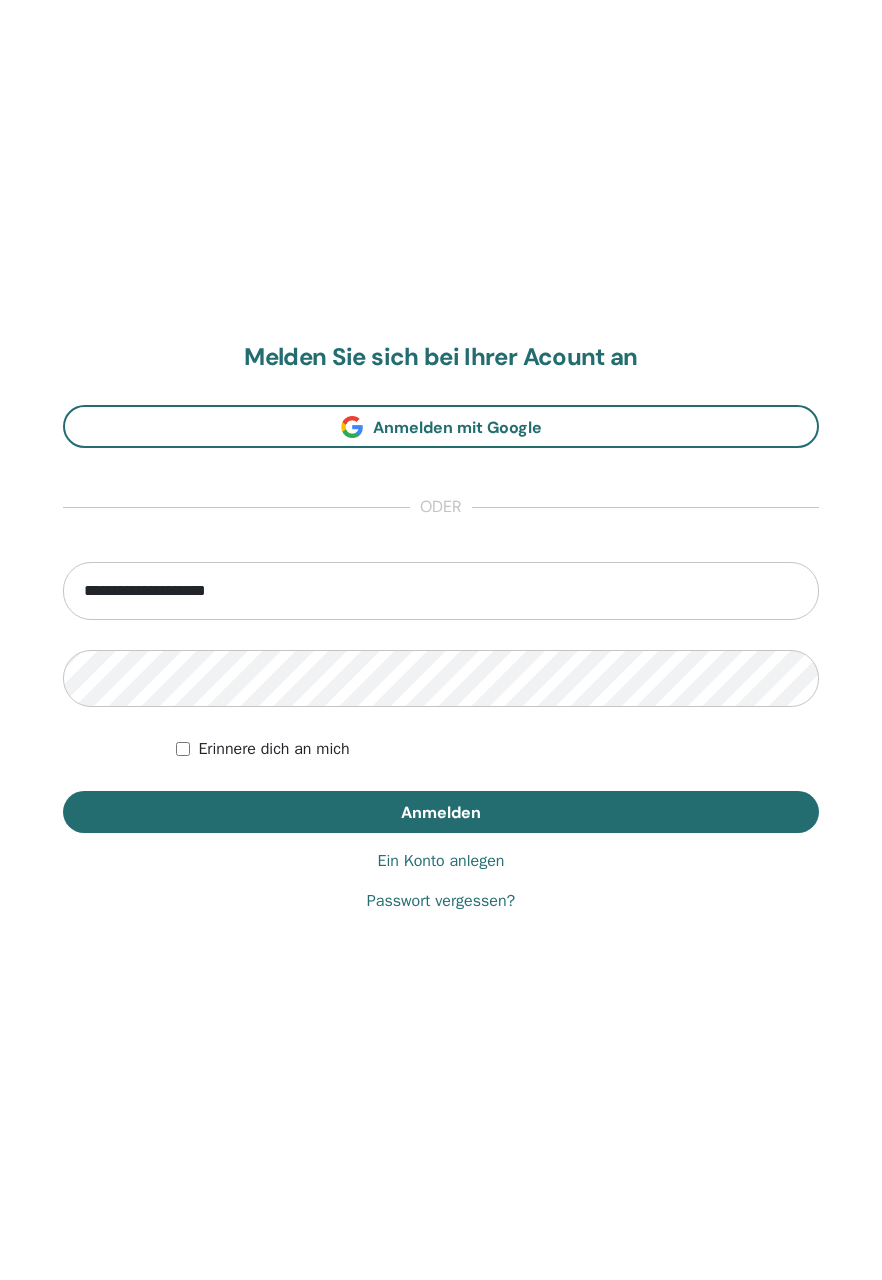 click on "Anmelden" at bounding box center [441, 886] 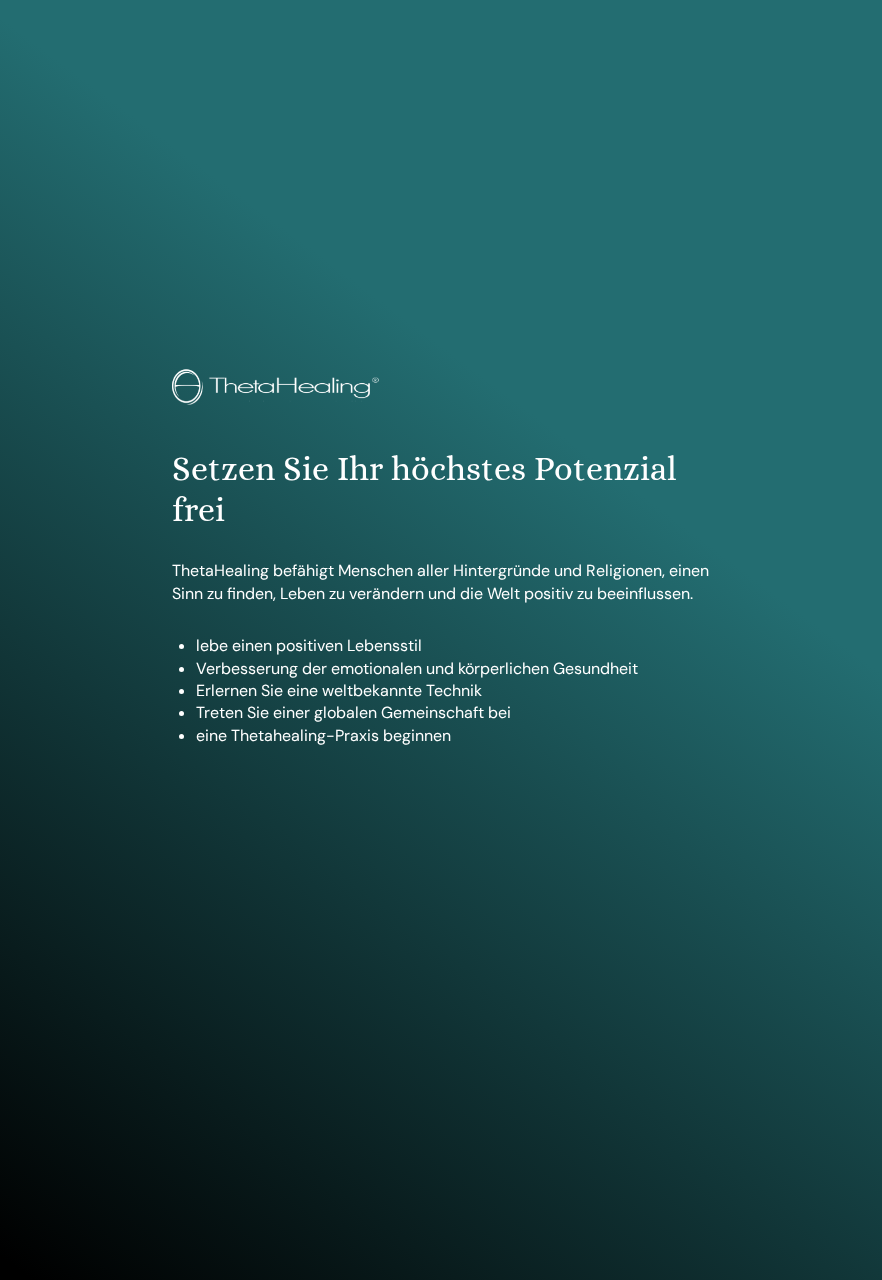 scroll, scrollTop: 1218, scrollLeft: 0, axis: vertical 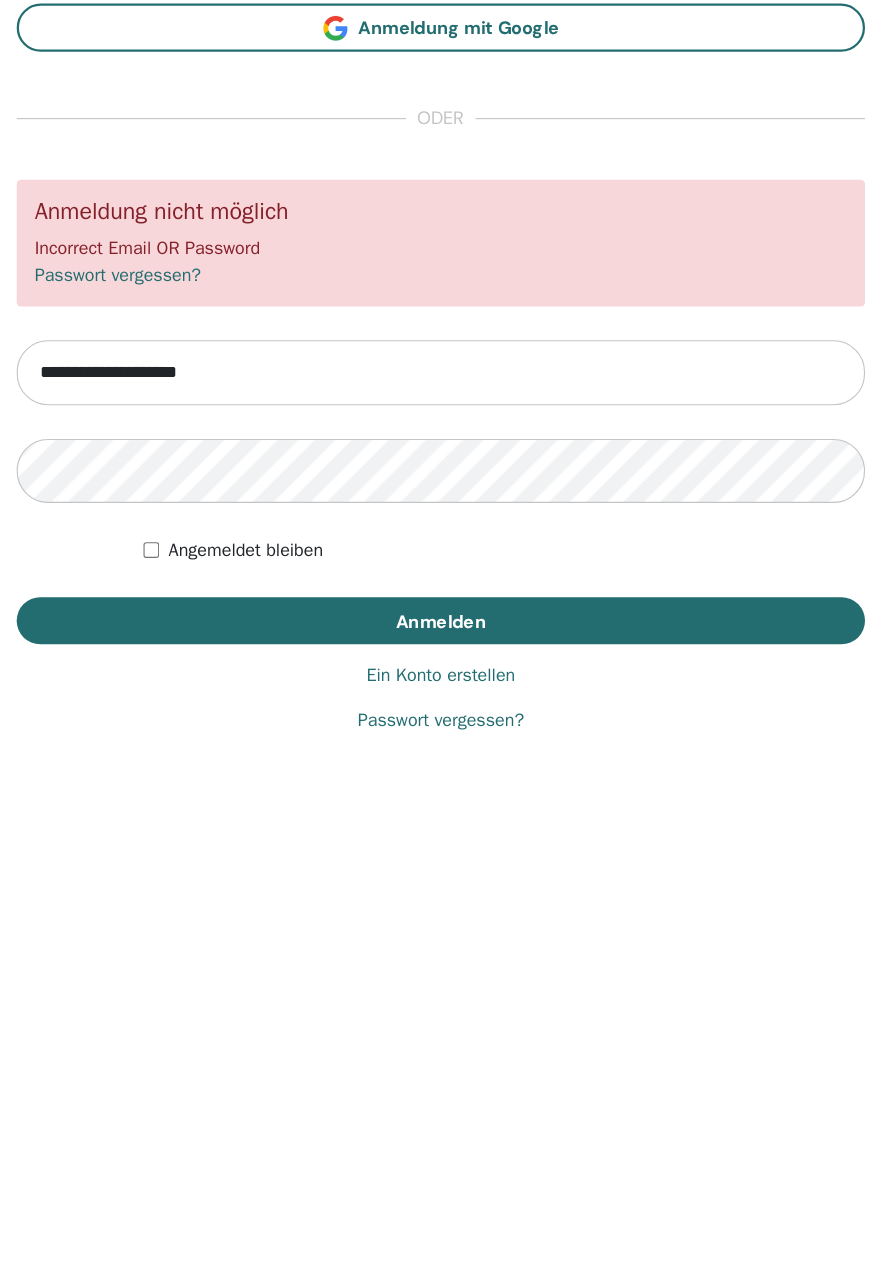 click on "Anmelden" at bounding box center [441, 958] 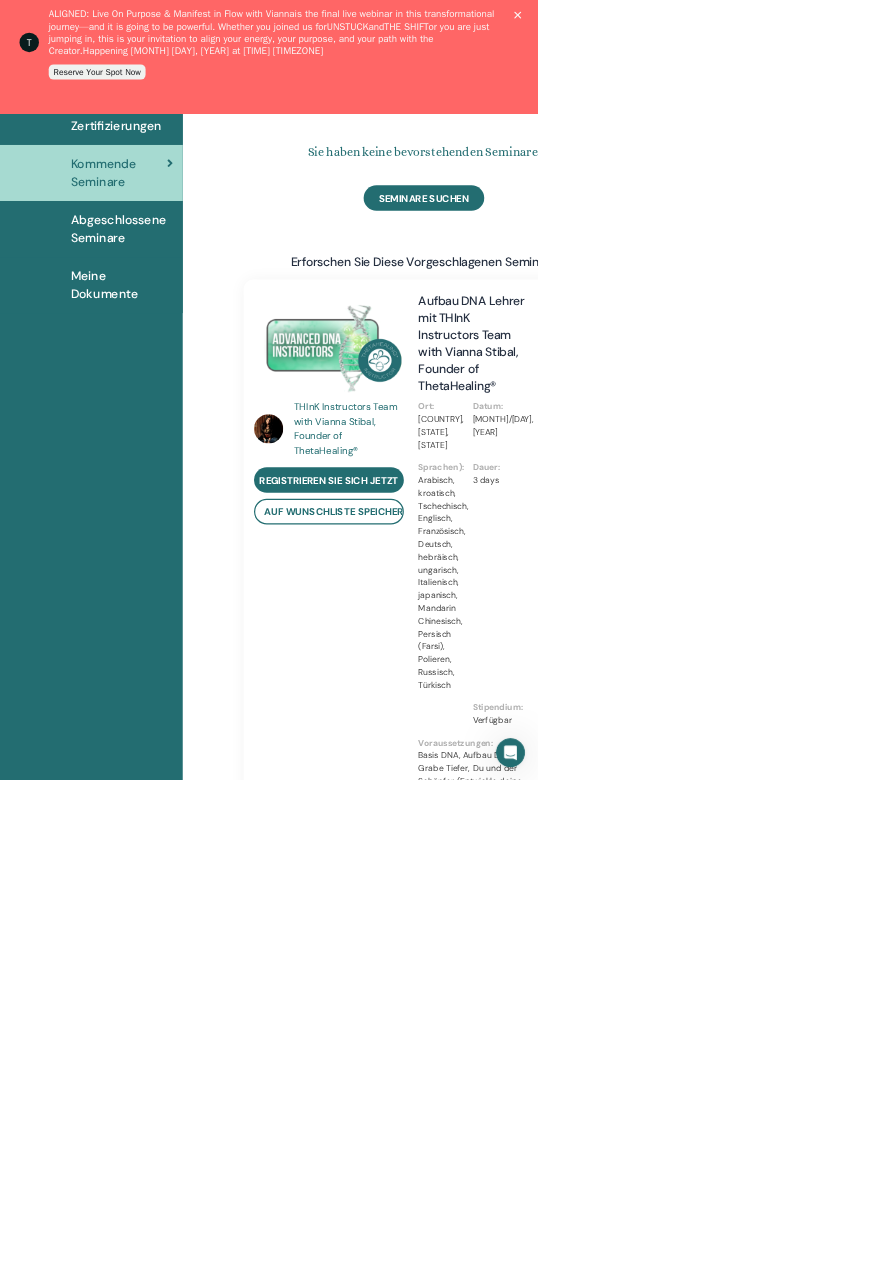 scroll, scrollTop: 0, scrollLeft: 0, axis: both 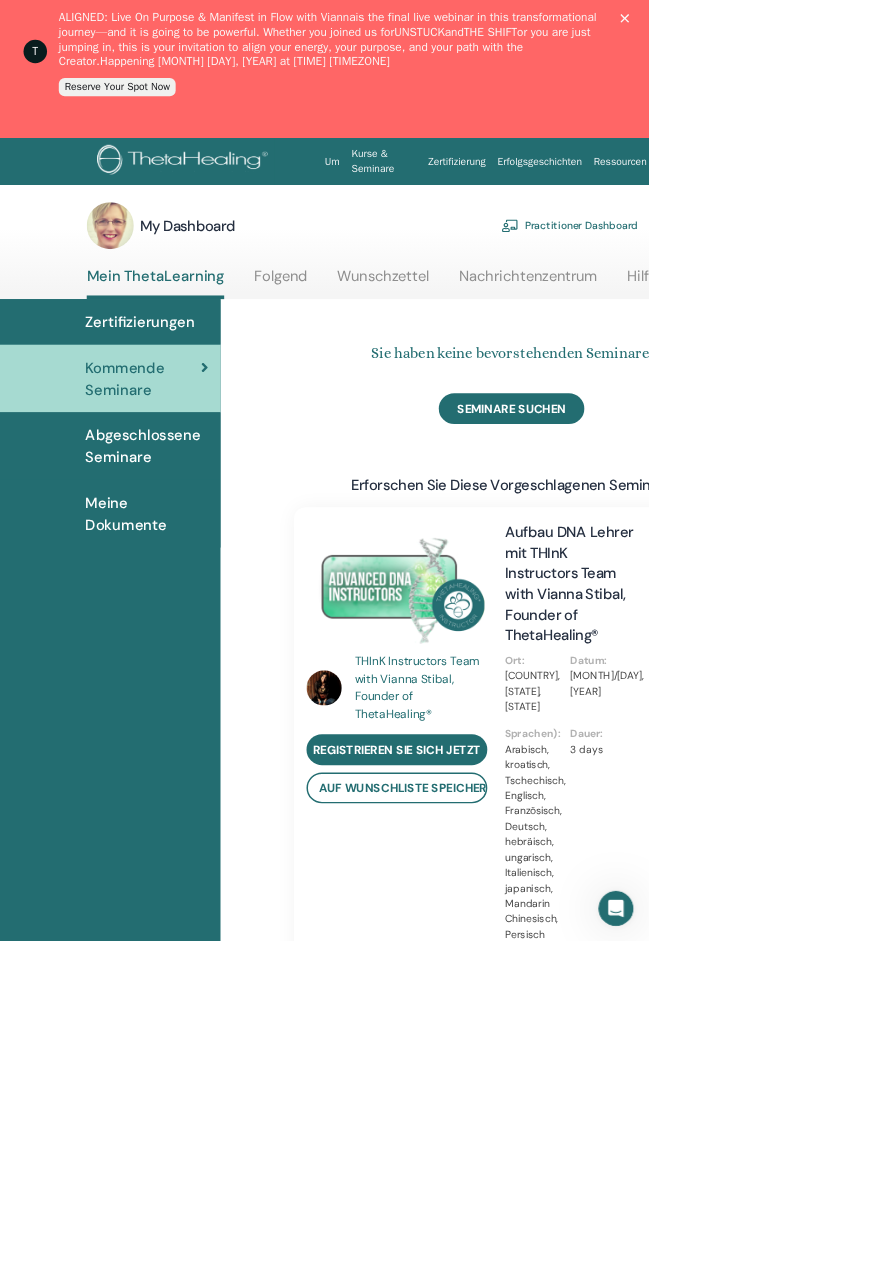 click on "Zertifizierungen" at bounding box center (190, 438) 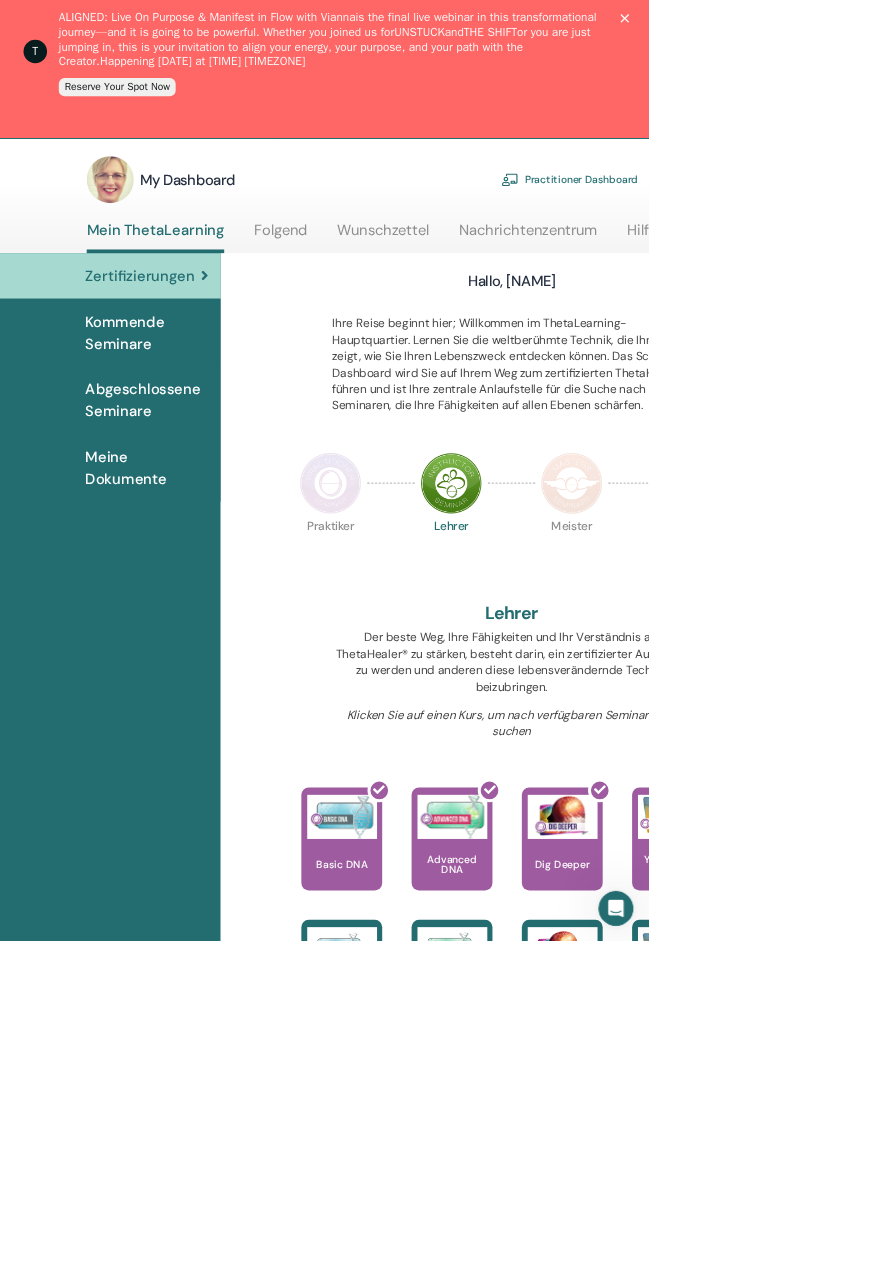 scroll, scrollTop: 63, scrollLeft: 0, axis: vertical 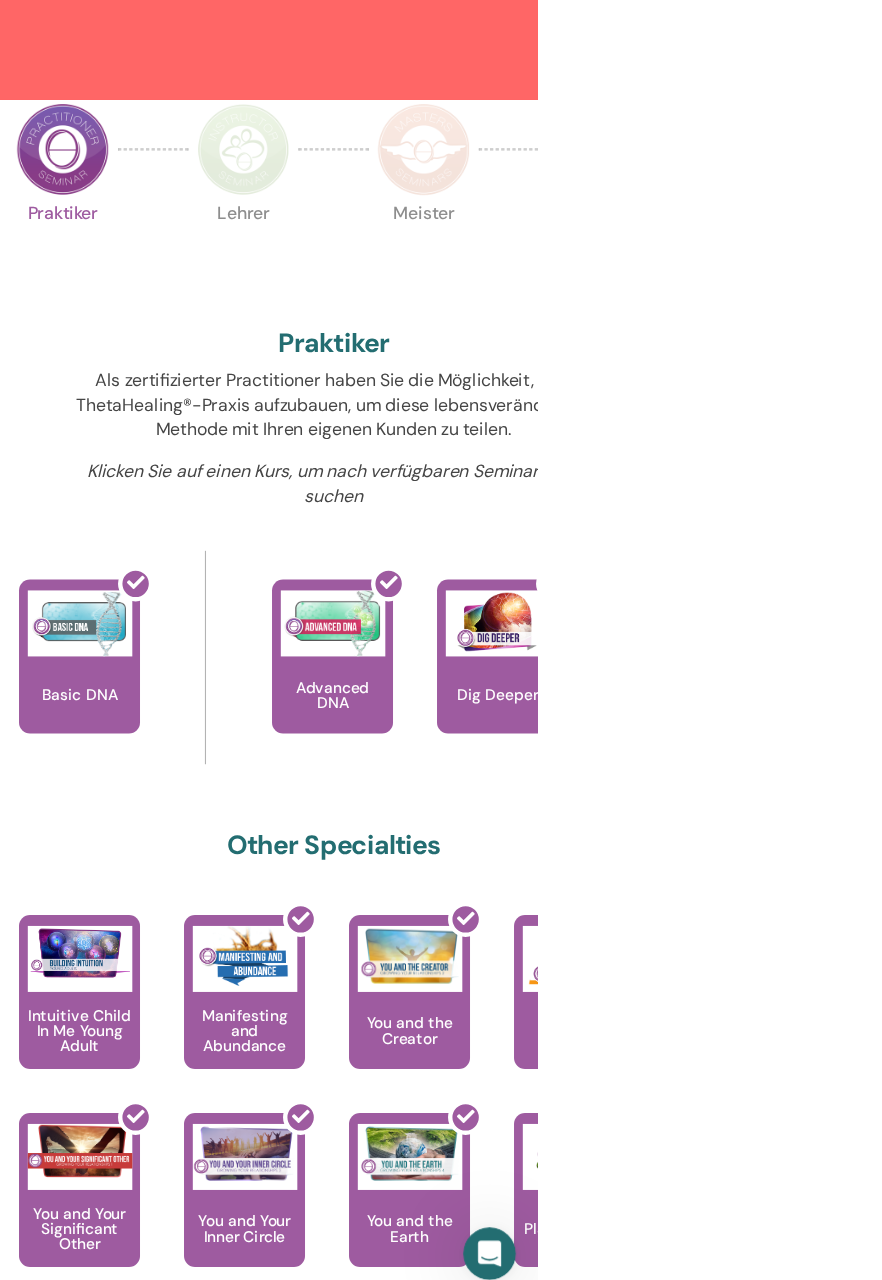 click at bounding box center (614, 232) 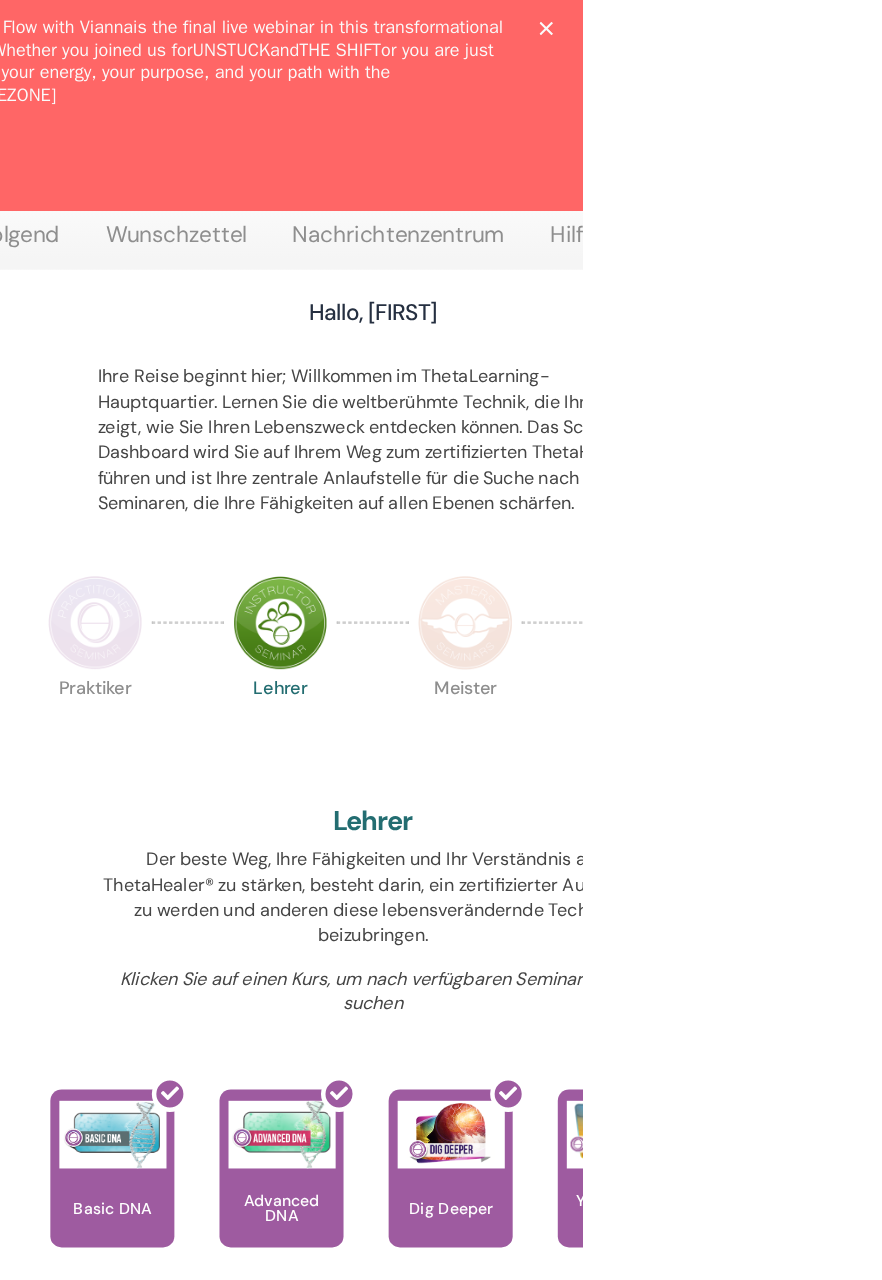 scroll, scrollTop: 0, scrollLeft: 0, axis: both 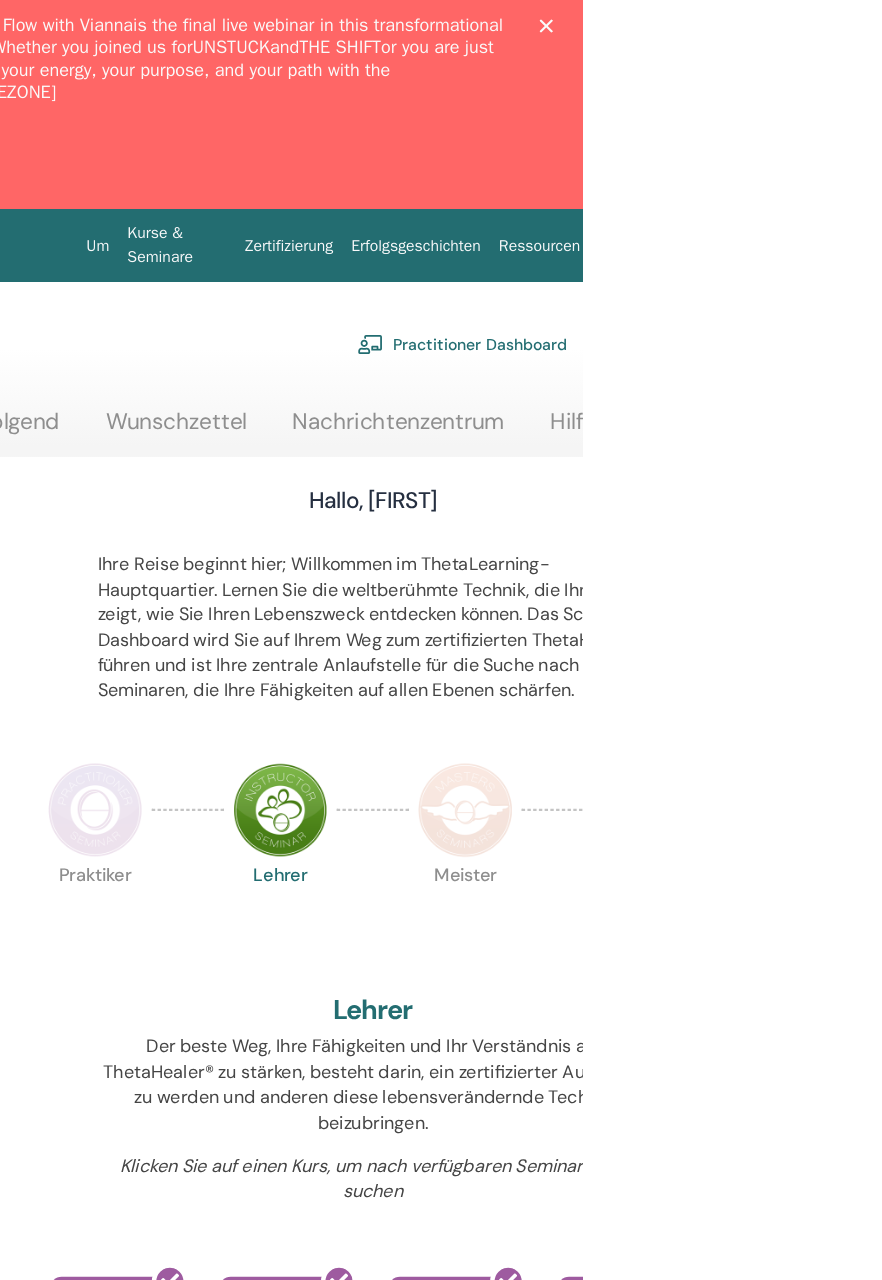 click at bounding box center (778, 720) 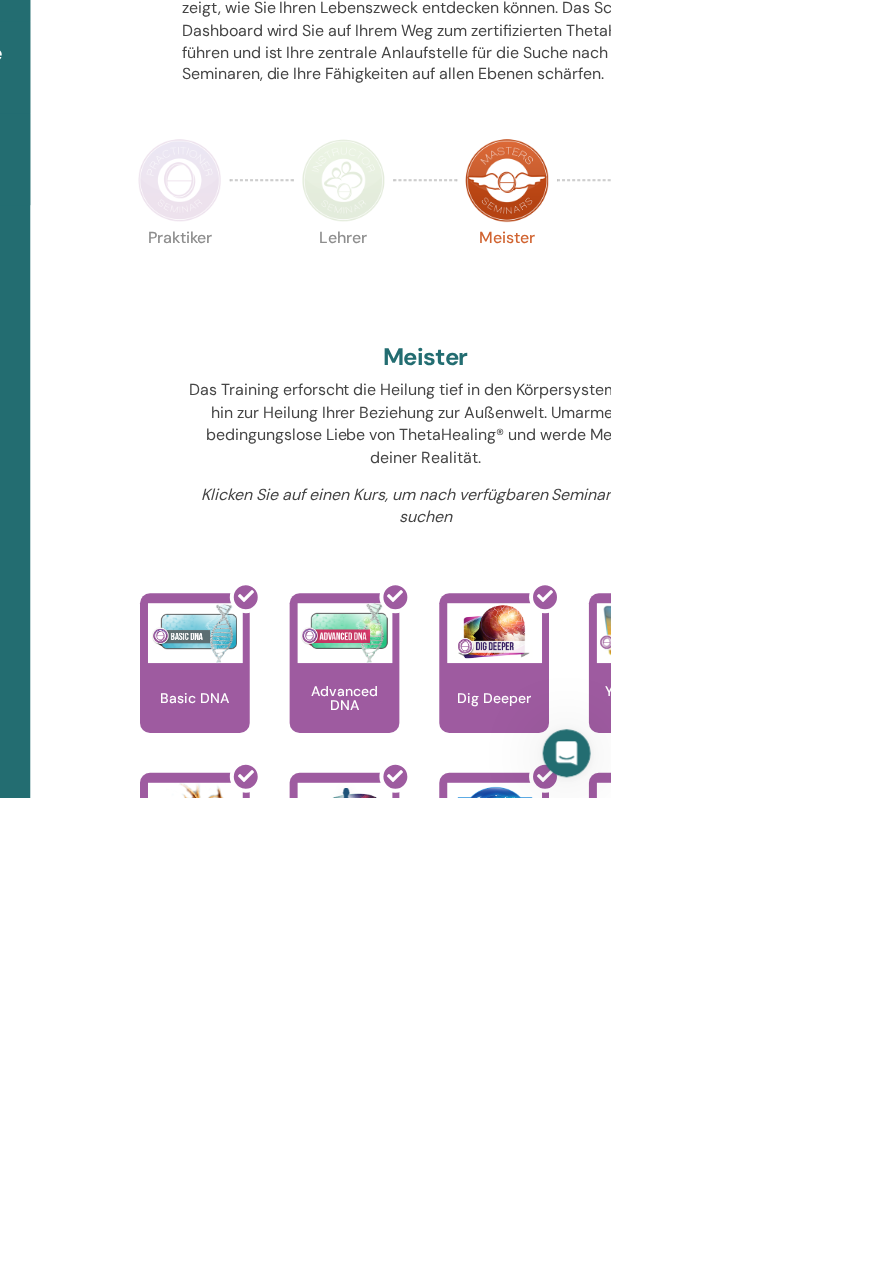 scroll, scrollTop: 59, scrollLeft: 0, axis: vertical 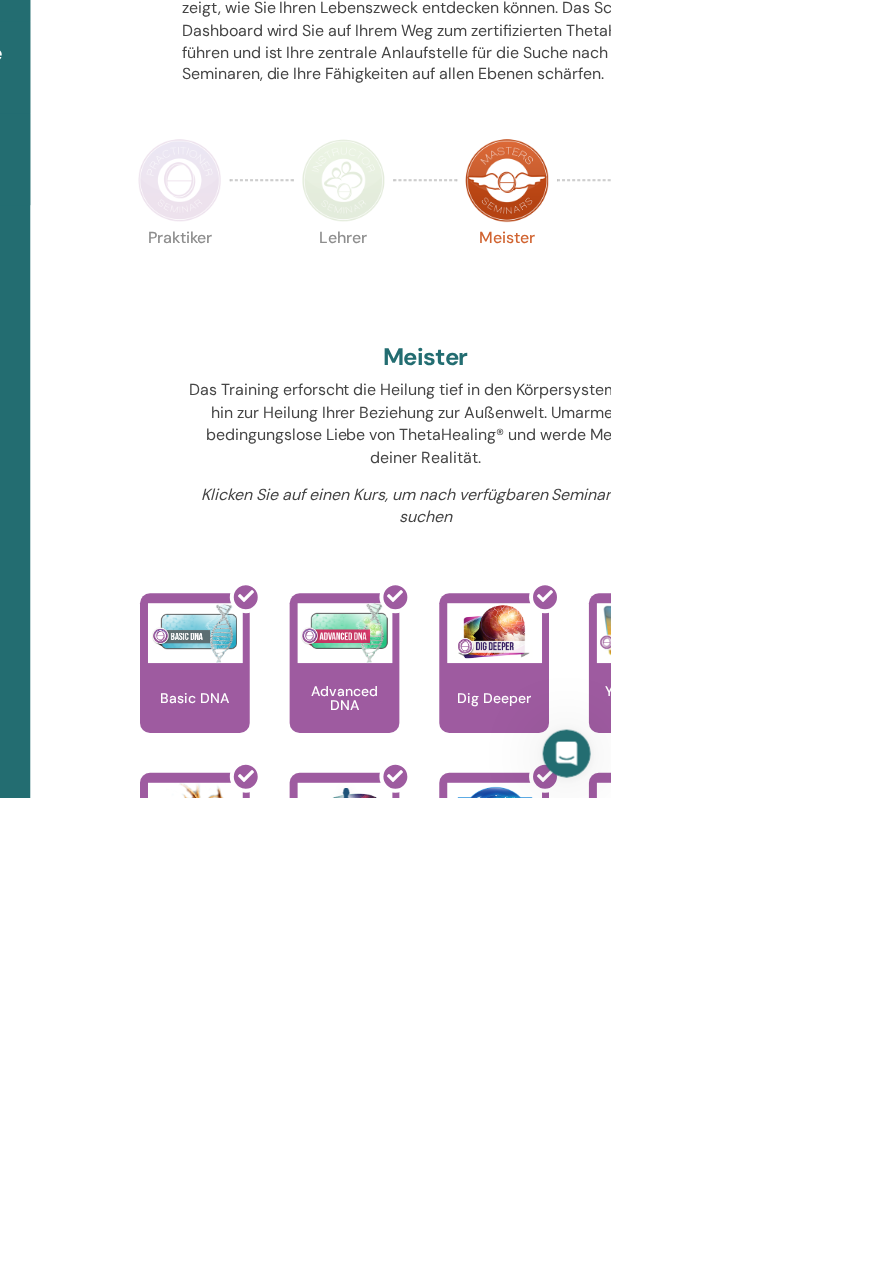 click at bounding box center (942, 661) 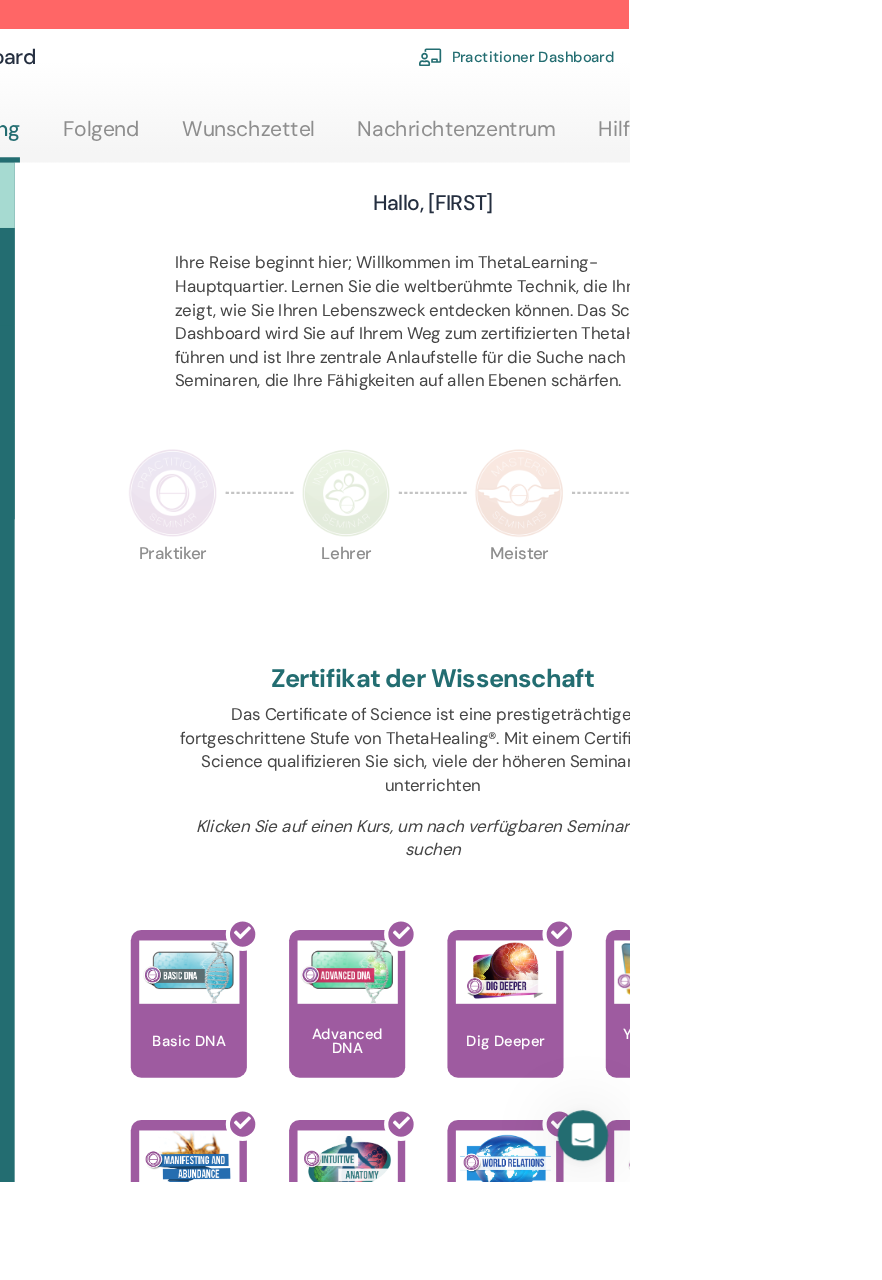 scroll, scrollTop: 0, scrollLeft: 0, axis: both 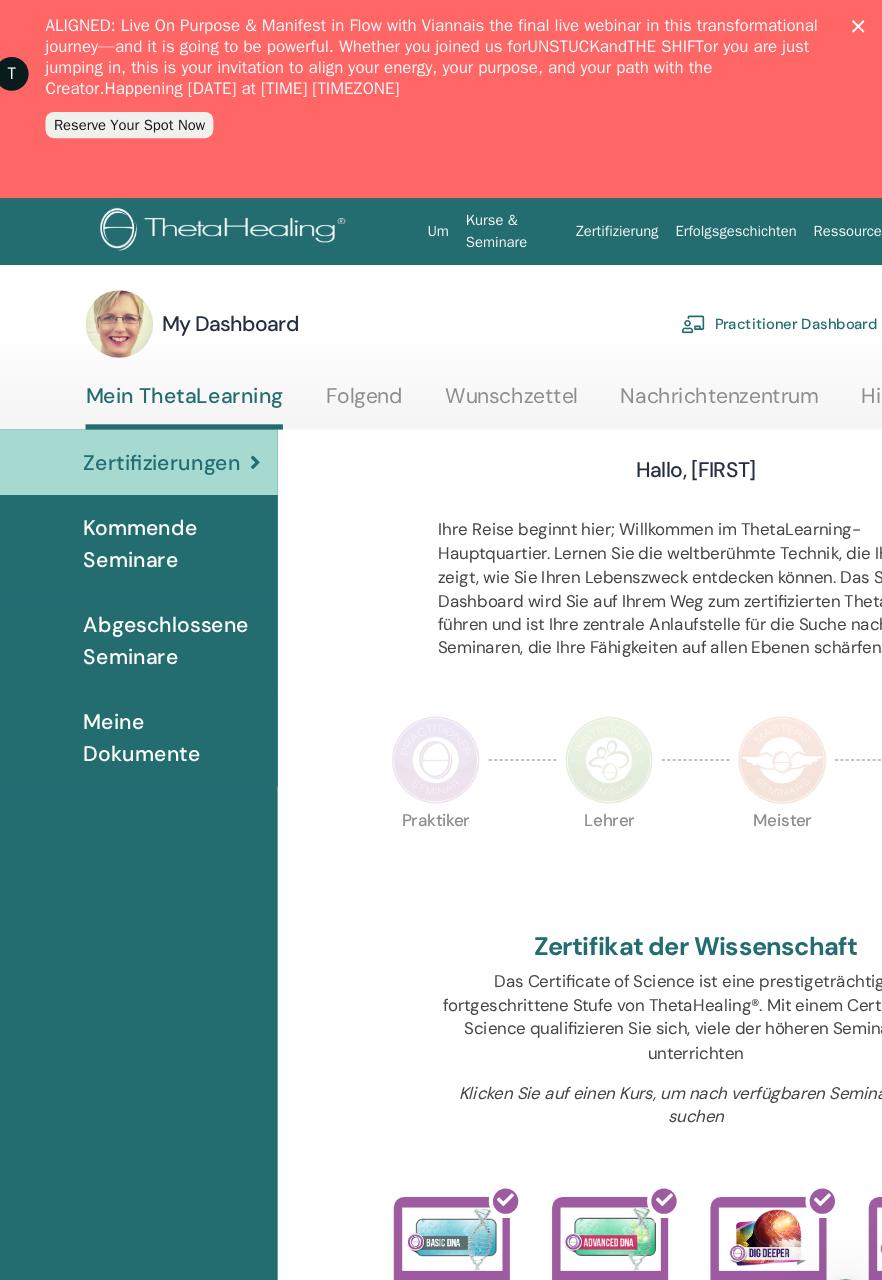 click on "Abgeschlossene Seminare" at bounding box center (200, 607) 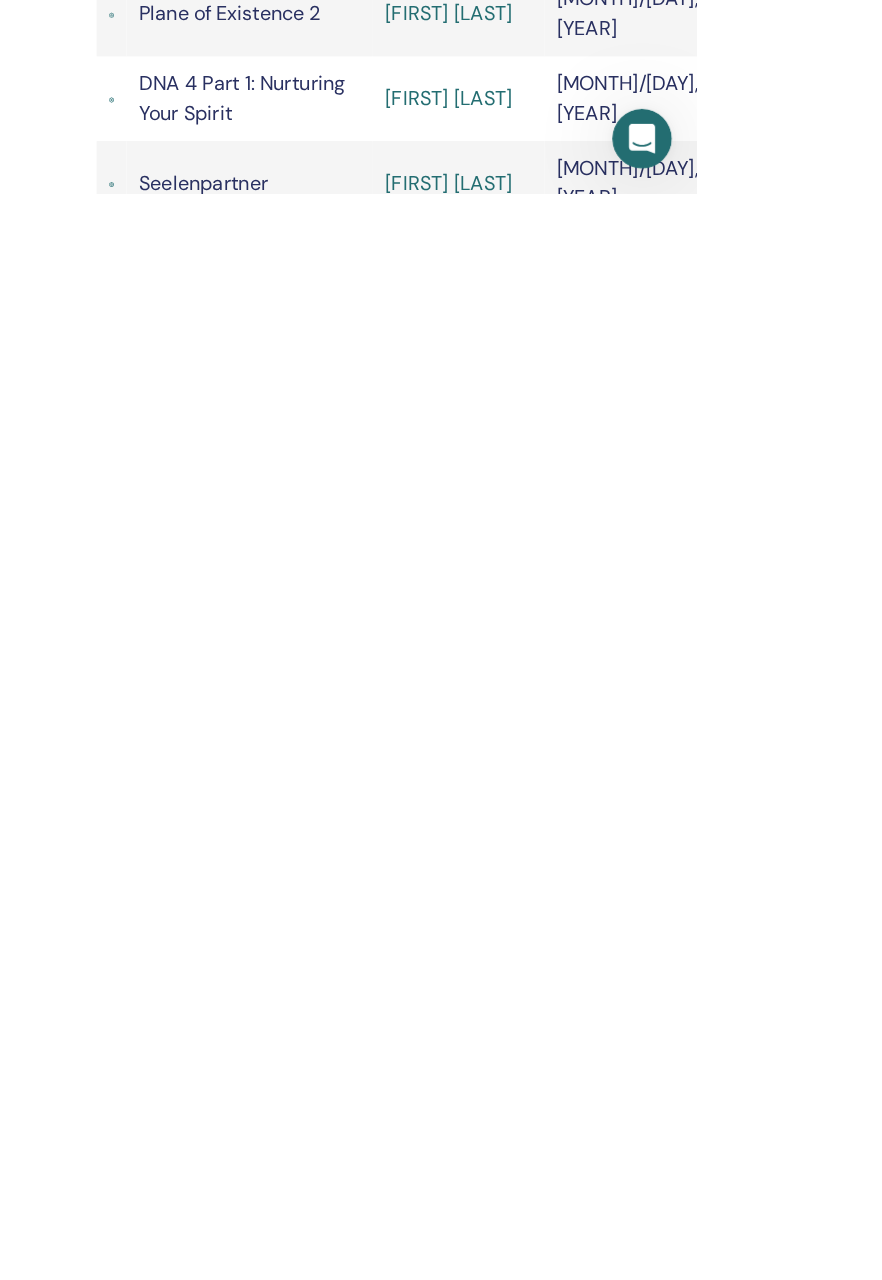 scroll, scrollTop: 1213, scrollLeft: 0, axis: vertical 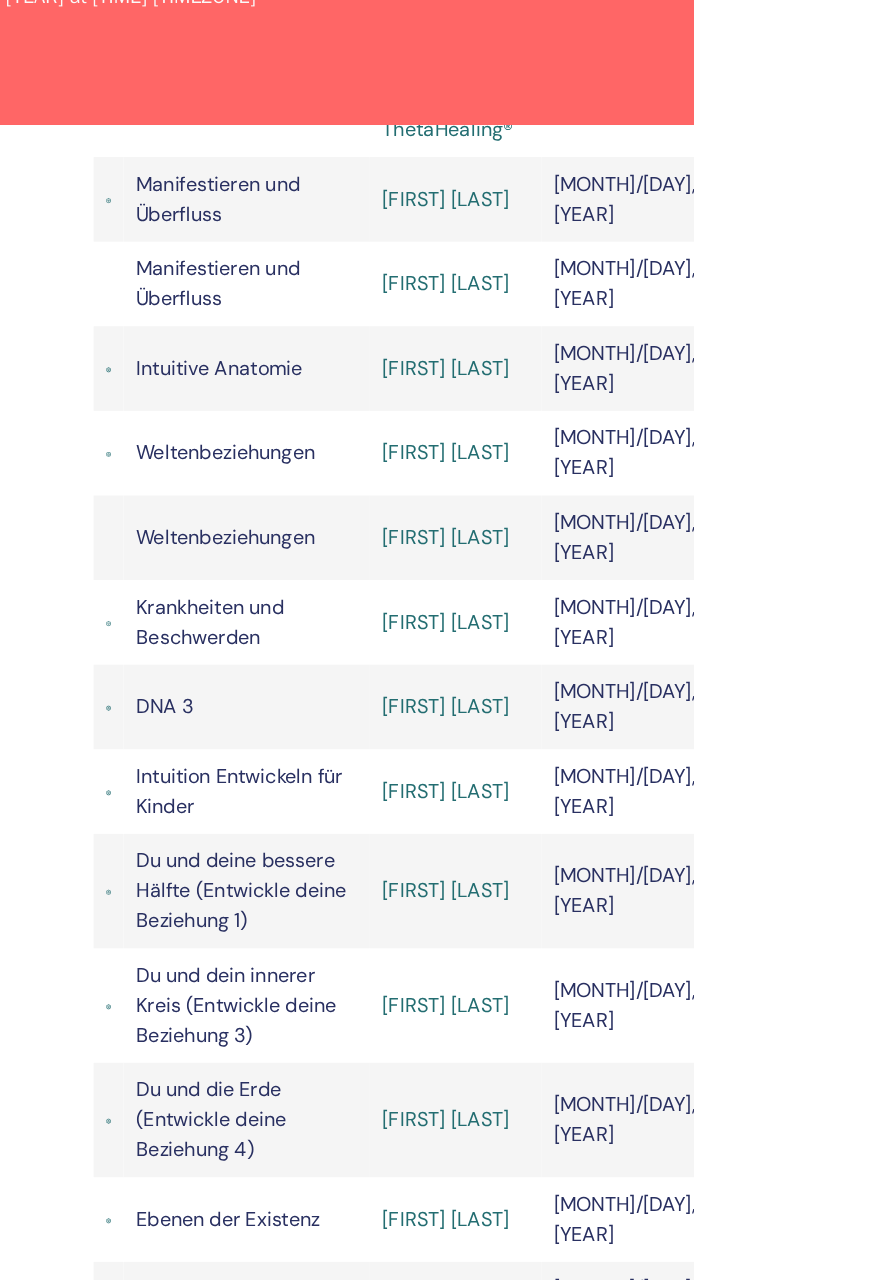 click on "[FIRST] [LAST]" at bounding box center [683, 722] 